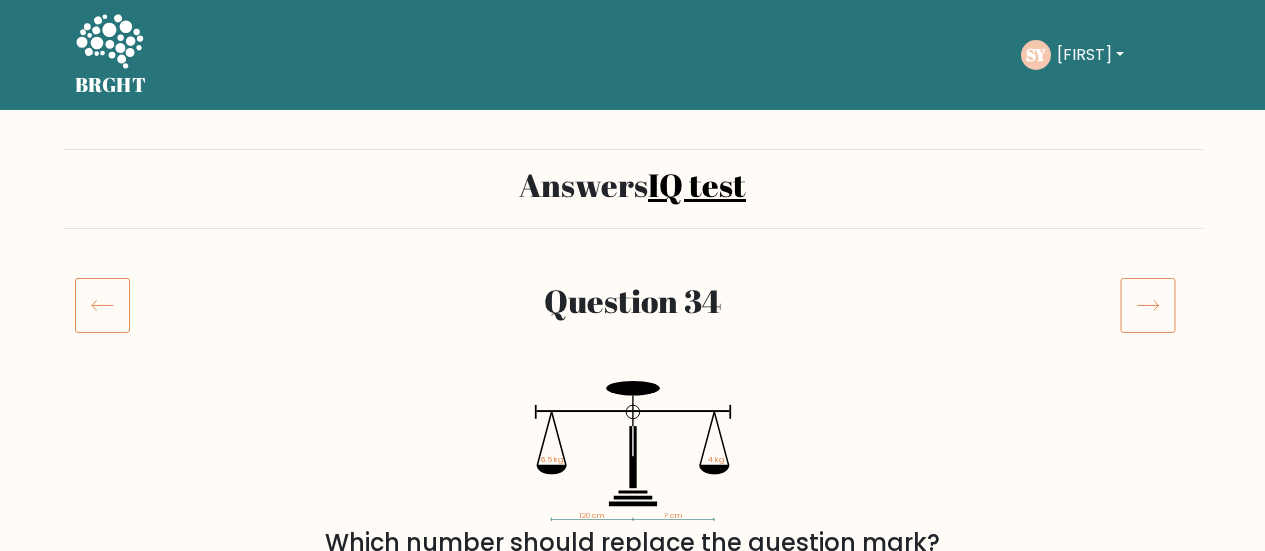 scroll, scrollTop: 100, scrollLeft: 0, axis: vertical 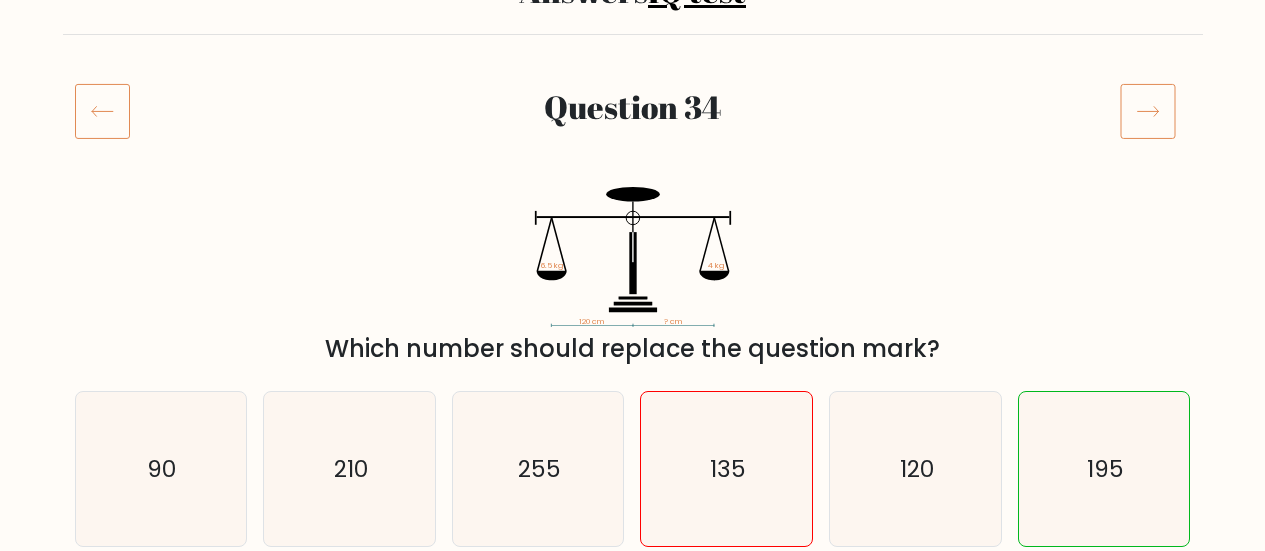 drag, startPoint x: 832, startPoint y: 265, endPoint x: 788, endPoint y: 305, distance: 59.464275 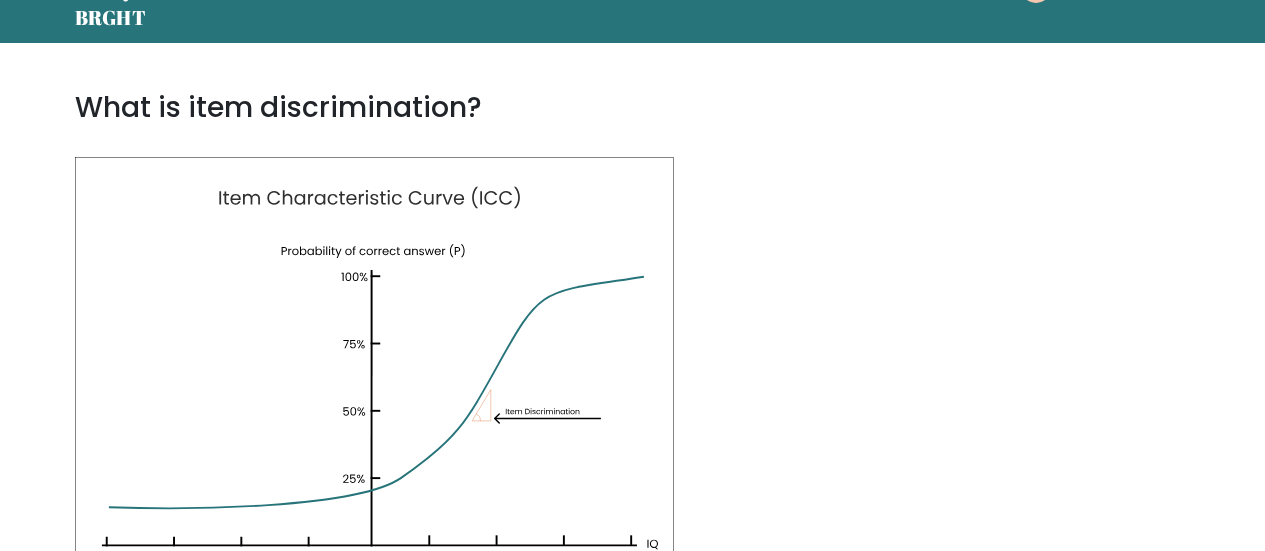 scroll, scrollTop: 100, scrollLeft: 0, axis: vertical 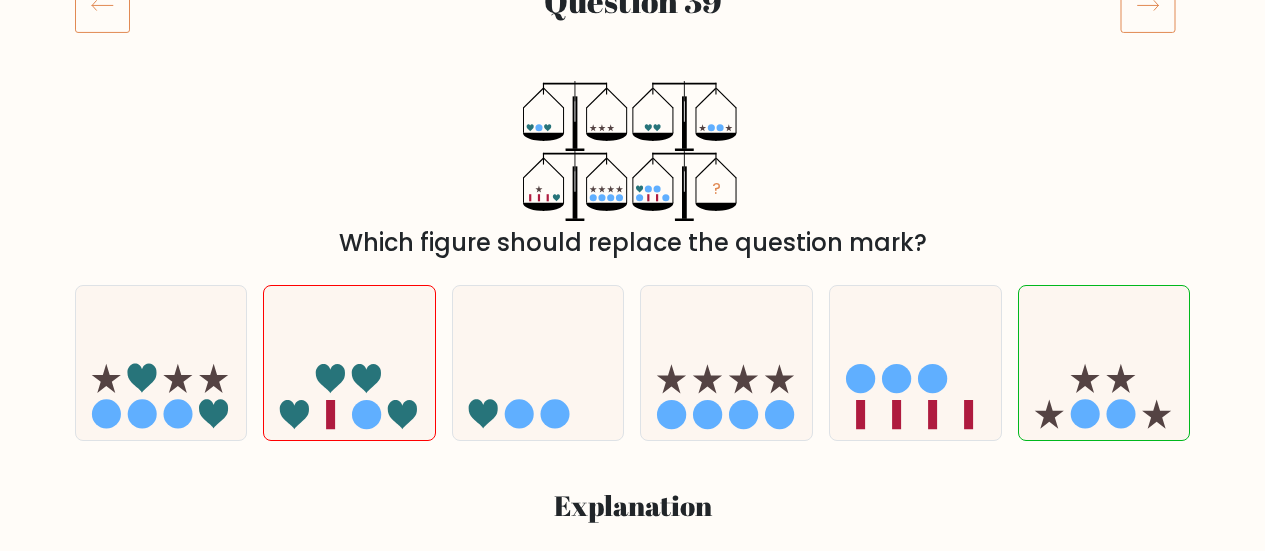 click 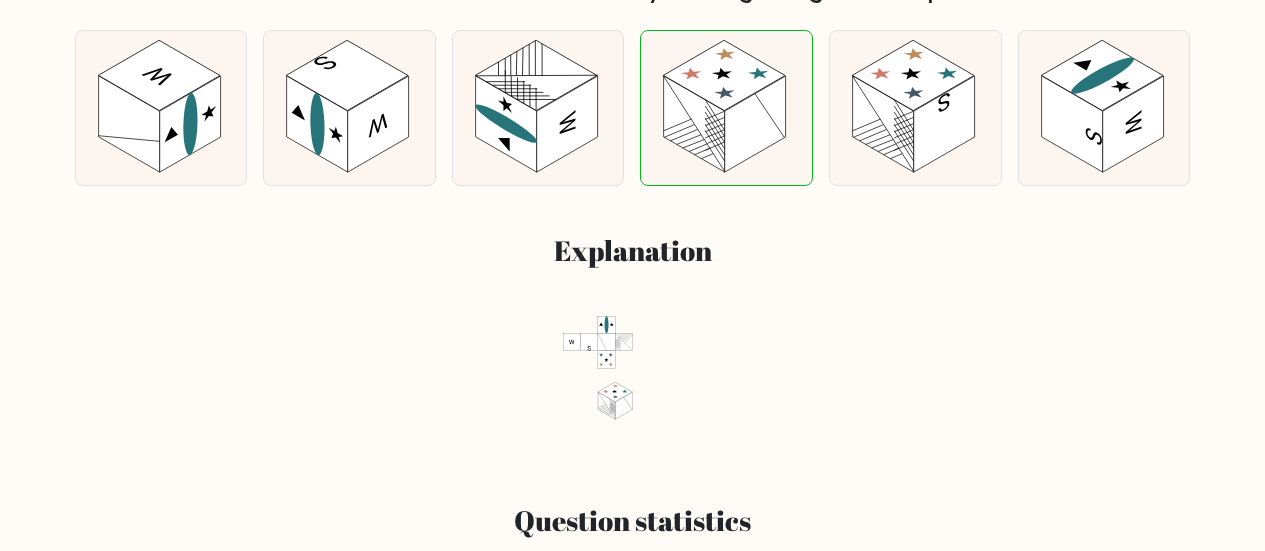scroll, scrollTop: 500, scrollLeft: 0, axis: vertical 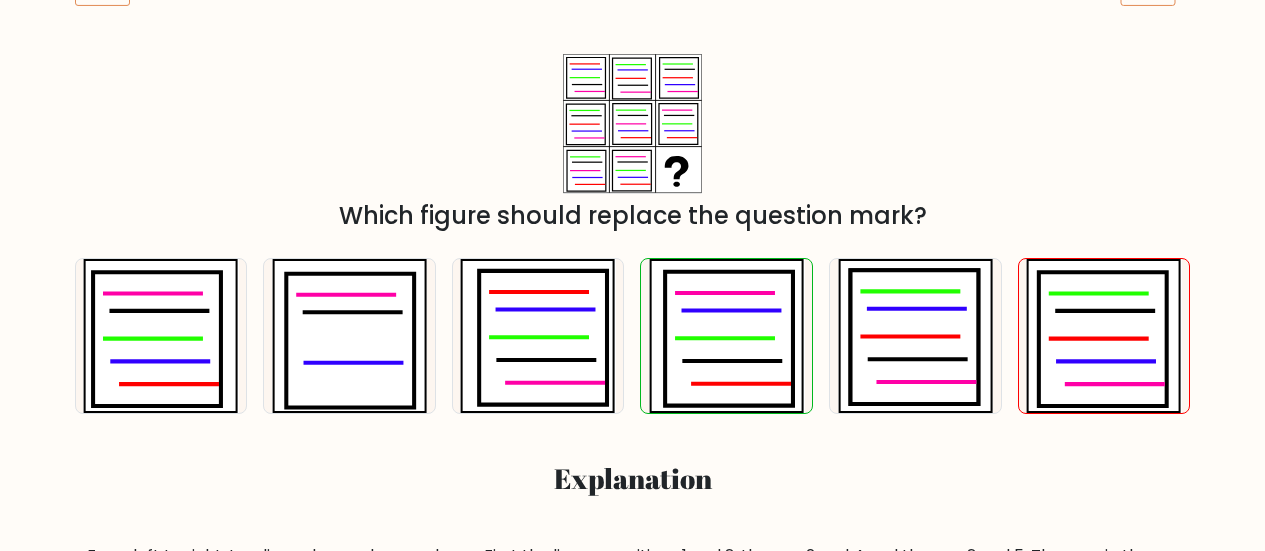 click on "Which figure should replace the question mark?" at bounding box center [633, 143] 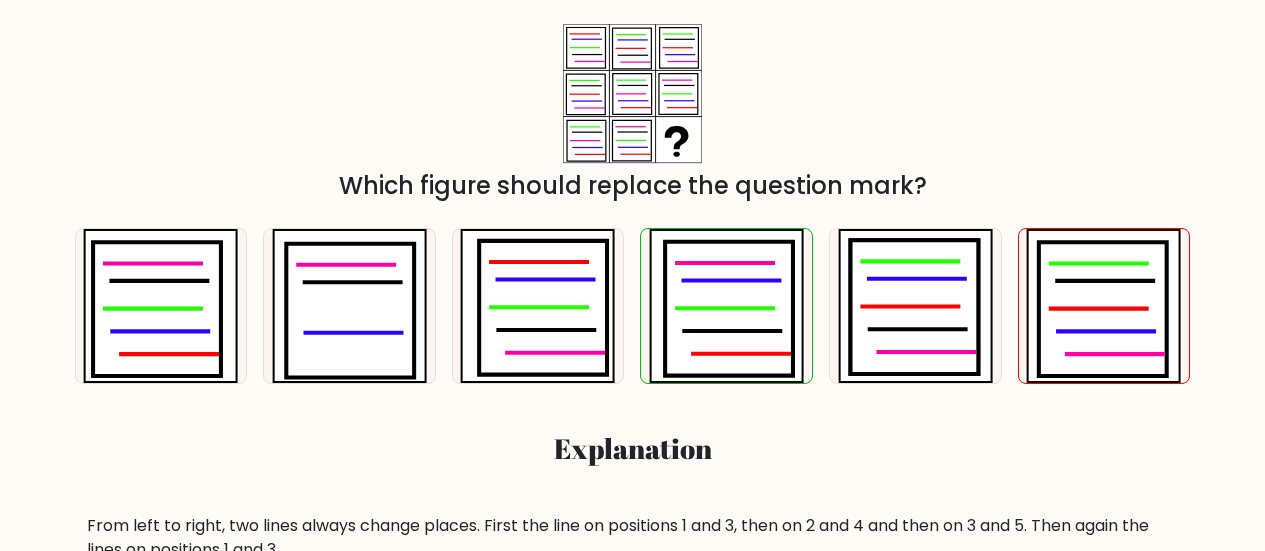 scroll, scrollTop: 359, scrollLeft: 0, axis: vertical 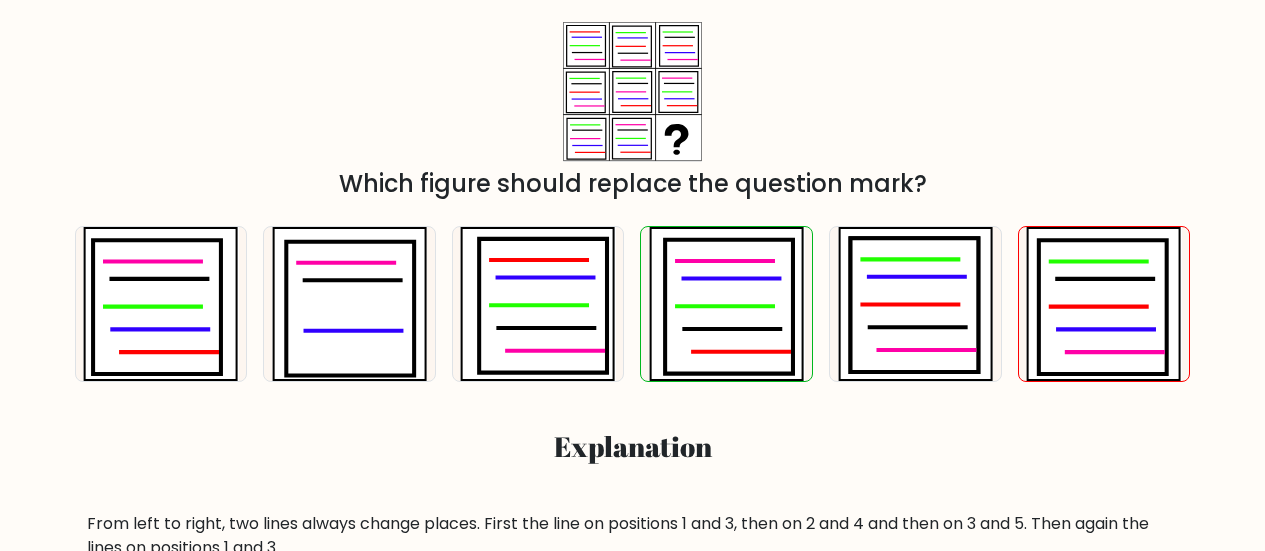 drag, startPoint x: 785, startPoint y: 115, endPoint x: 718, endPoint y: 133, distance: 69.375786 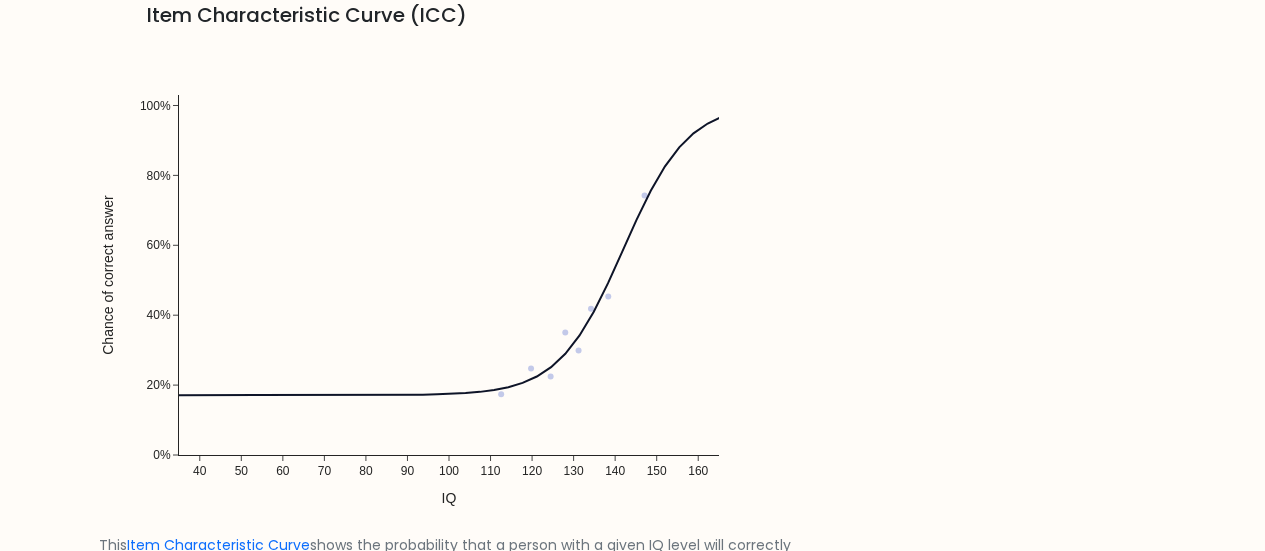 scroll, scrollTop: 1507, scrollLeft: 0, axis: vertical 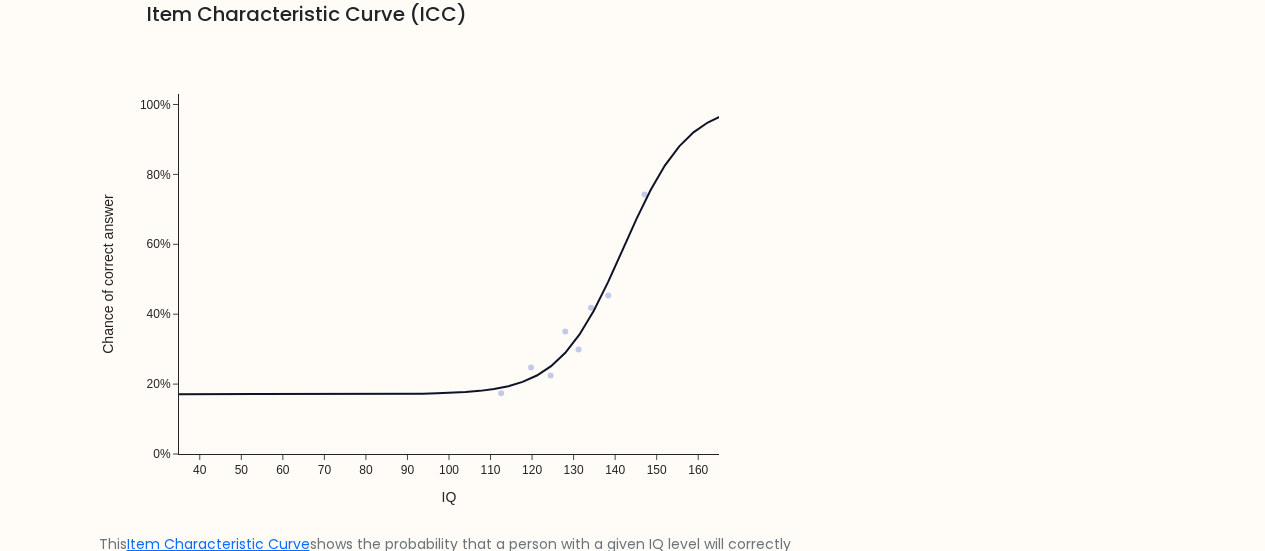 click at bounding box center [449, 284] 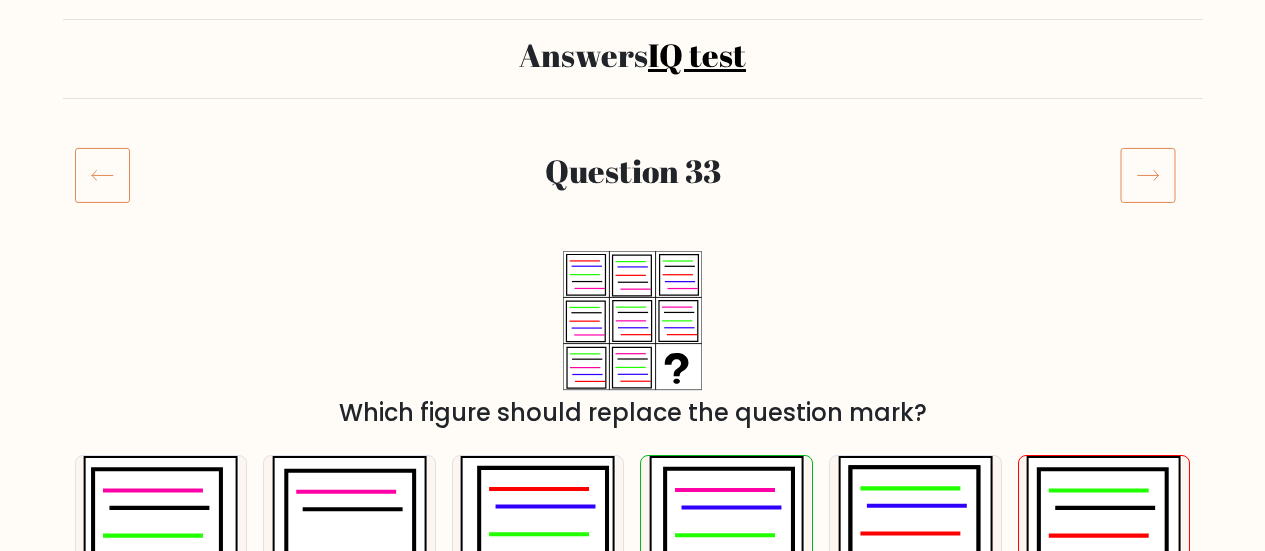 scroll, scrollTop: 128, scrollLeft: 0, axis: vertical 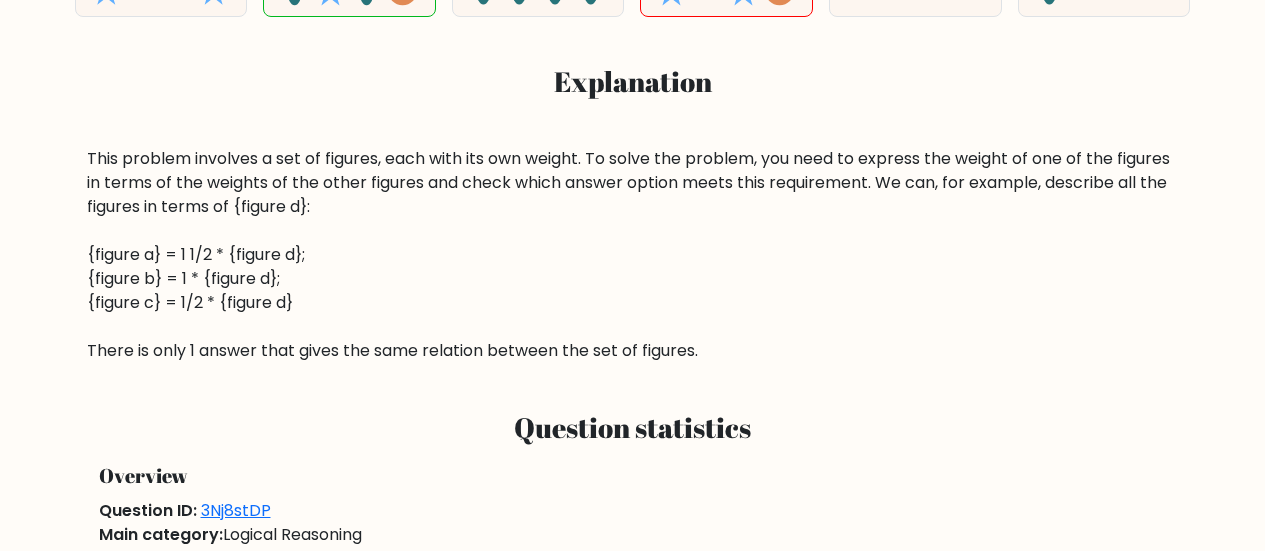 drag, startPoint x: 859, startPoint y: 272, endPoint x: 813, endPoint y: 291, distance: 49.76947 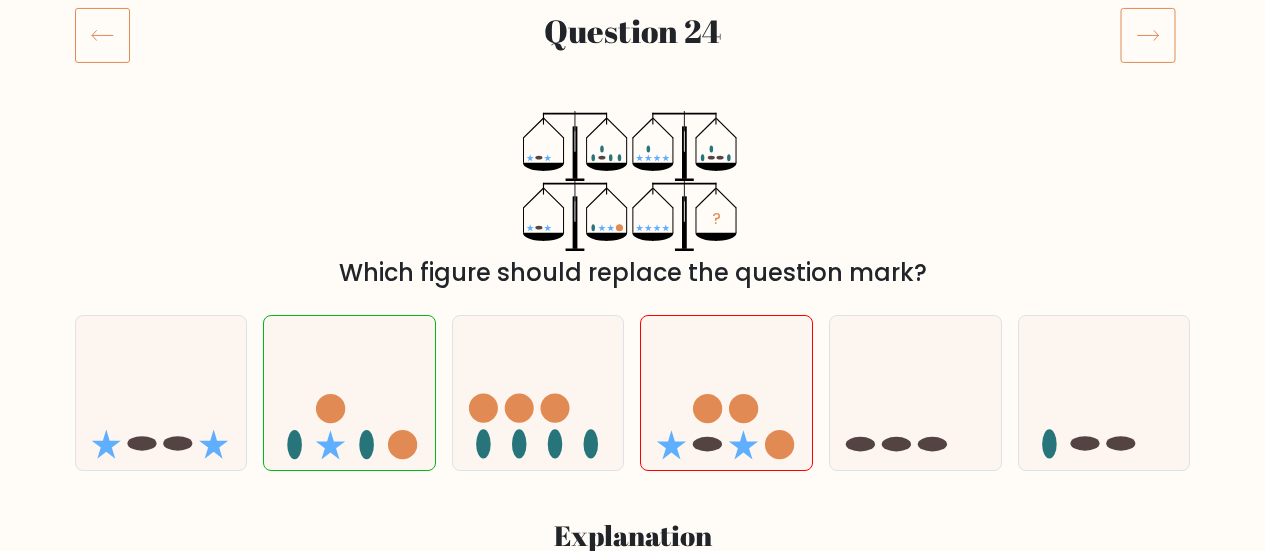 scroll, scrollTop: 260, scrollLeft: 0, axis: vertical 